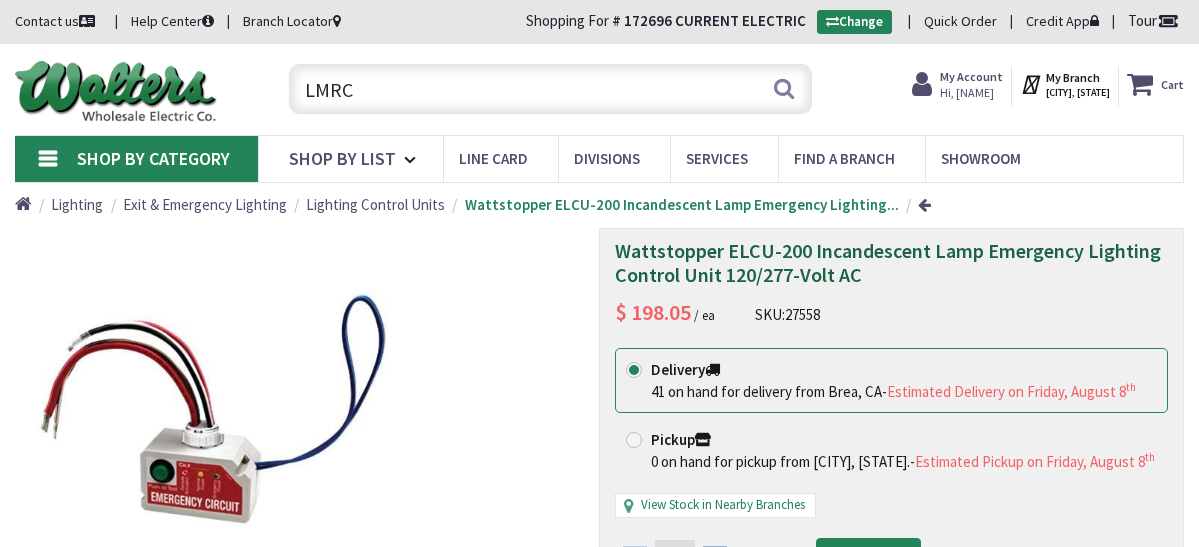 scroll, scrollTop: 29, scrollLeft: 0, axis: vertical 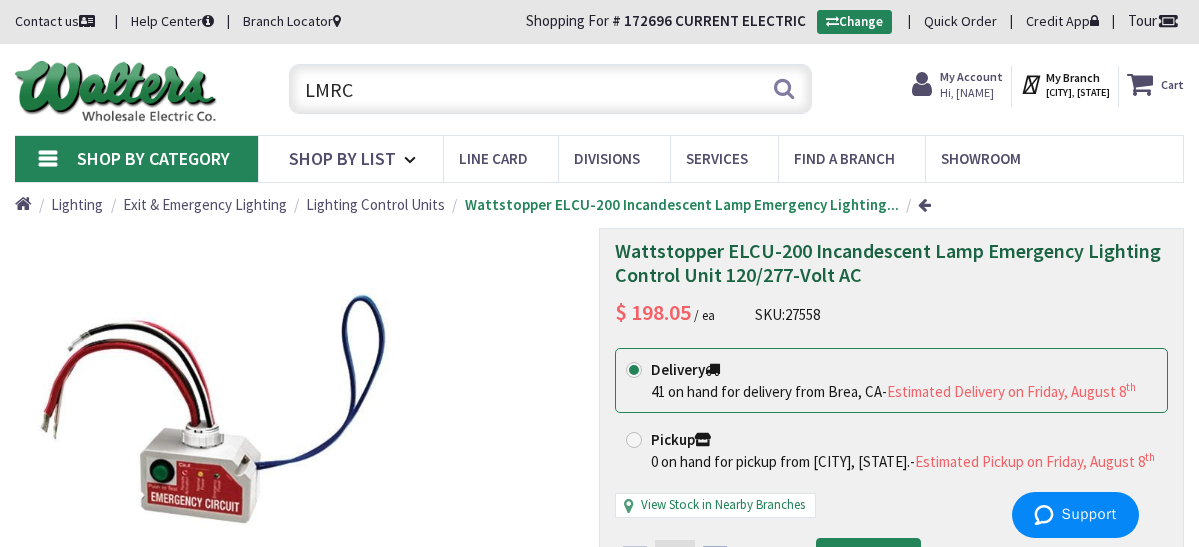 drag, startPoint x: 384, startPoint y: 89, endPoint x: 304, endPoint y: 90, distance: 80.00625 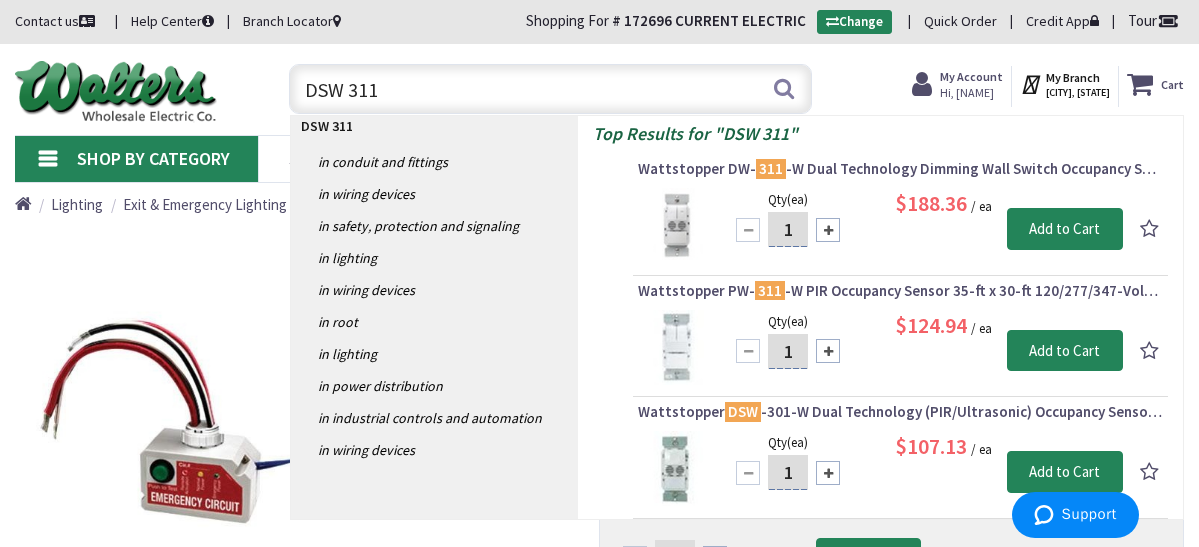 drag, startPoint x: 365, startPoint y: 88, endPoint x: 309, endPoint y: 91, distance: 56.0803 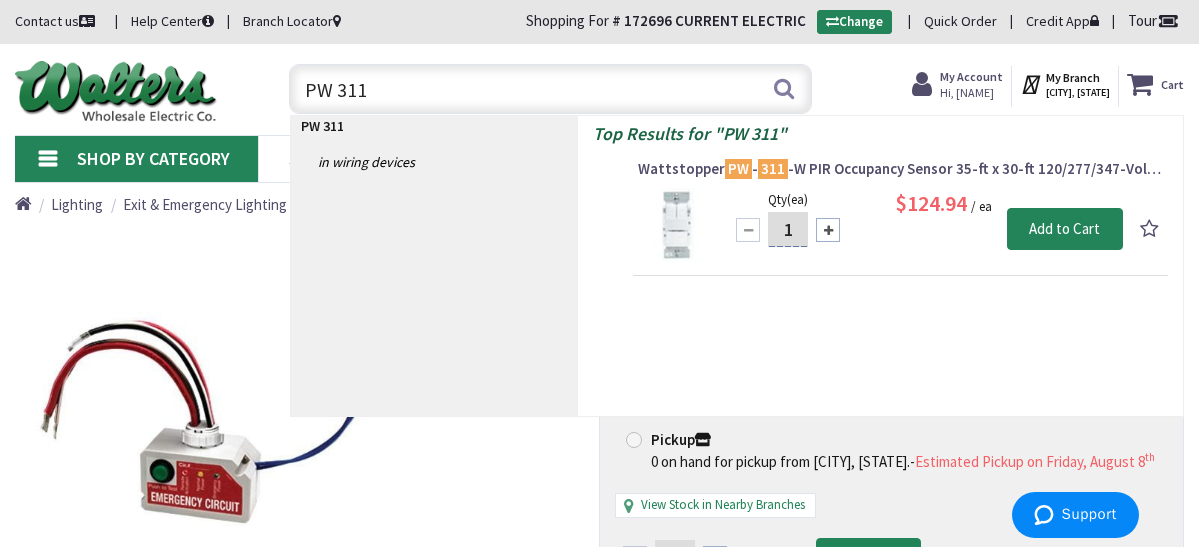 click on "PW 311" at bounding box center [551, 89] 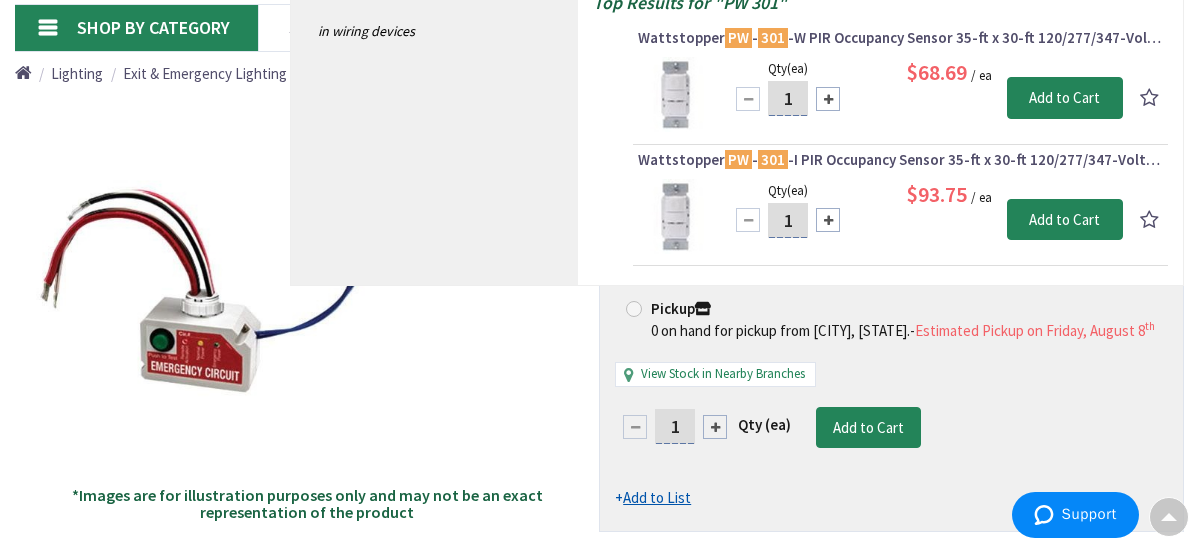 scroll, scrollTop: 100, scrollLeft: 0, axis: vertical 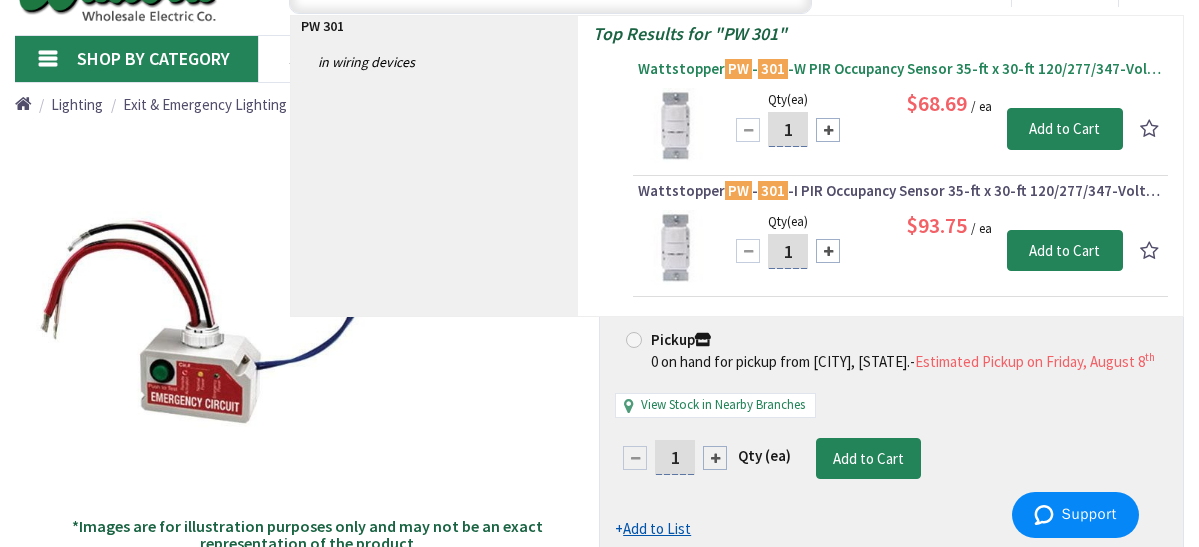 type on "PW 301" 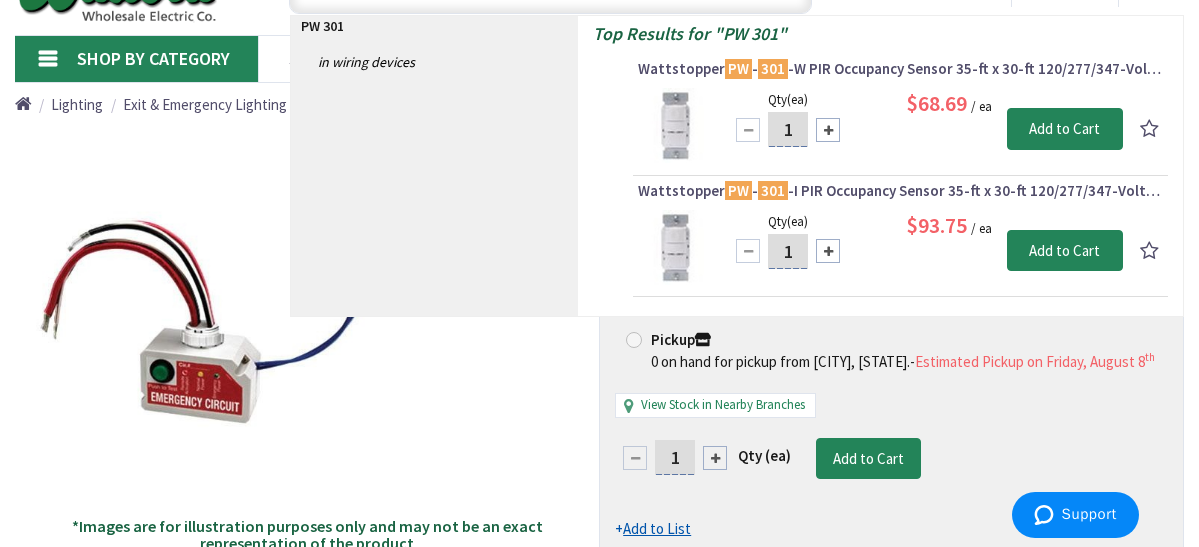 click on "Wattstopper  PW - 301 -W PIR Occupancy Sensor 35-ft x 30-ft 120/277/347-Volt AC White" at bounding box center (900, 69) 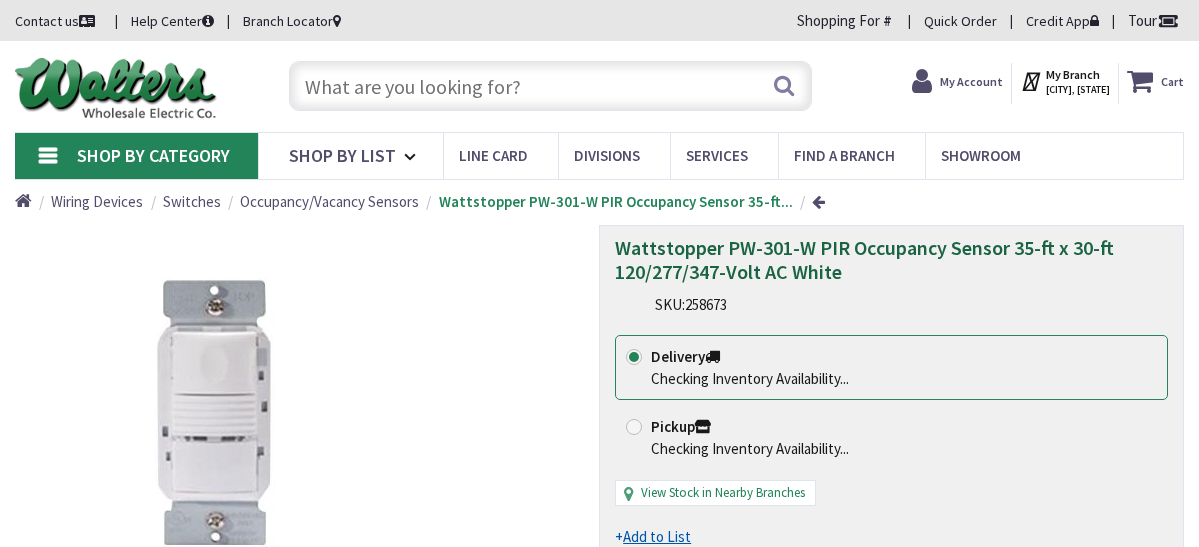 scroll, scrollTop: 0, scrollLeft: 0, axis: both 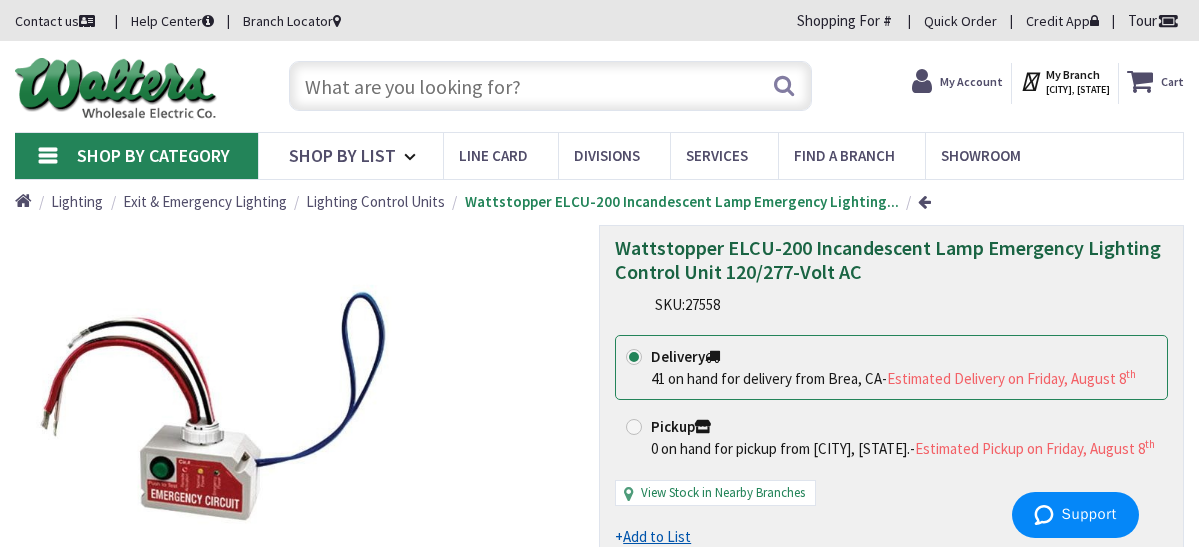 click at bounding box center (551, 86) 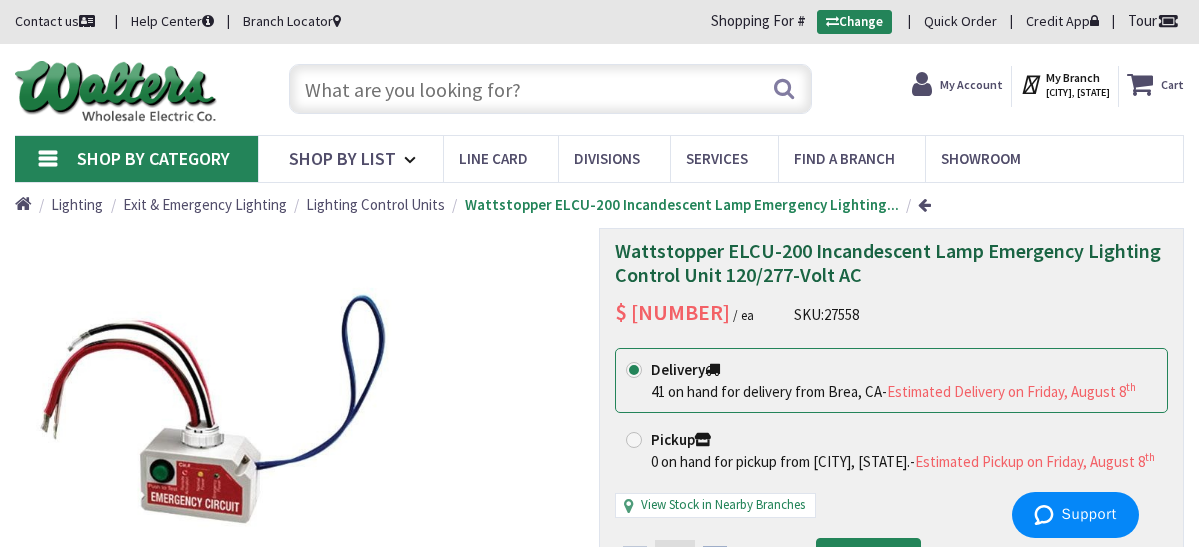 drag, startPoint x: 370, startPoint y: 90, endPoint x: 356, endPoint y: 97, distance: 15.652476 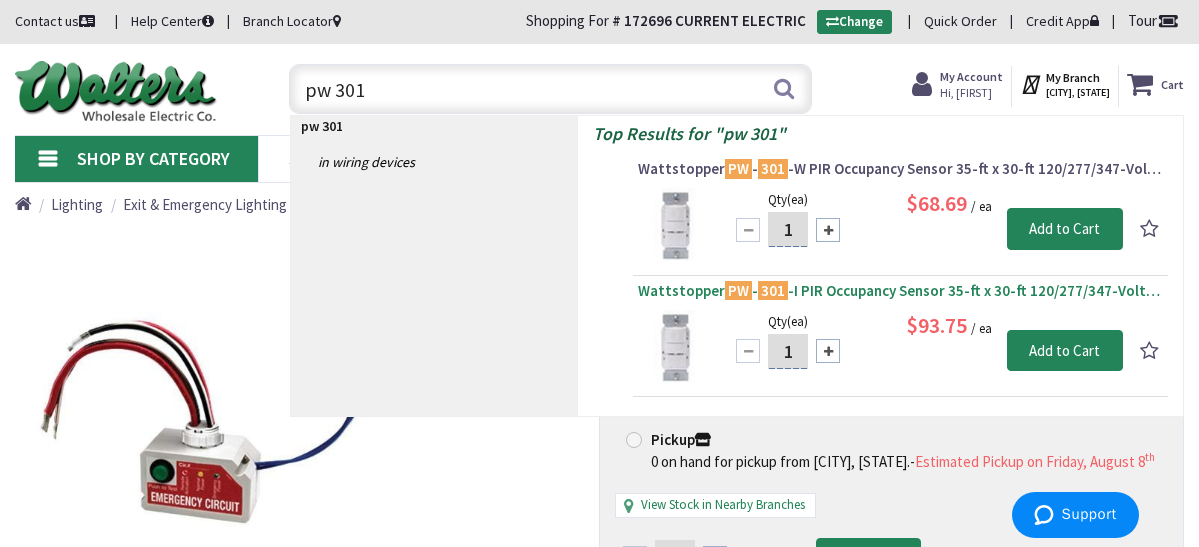 type on "pw 301" 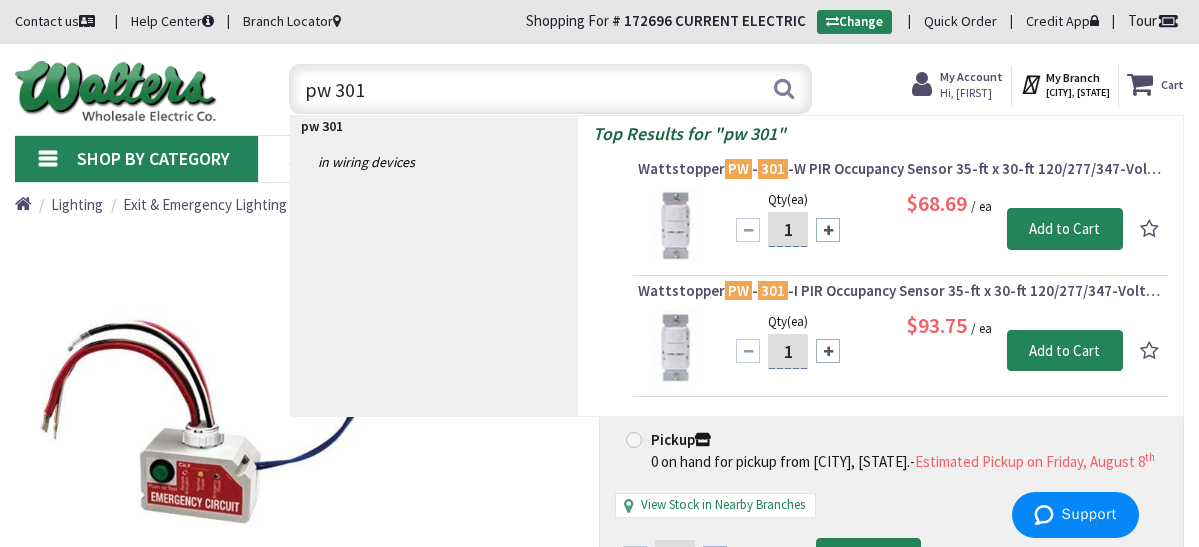 click on "Wattstopper  PW - 301 -I PIR Occupancy Sensor 35-ft x 30-ft 120/277/347-Volt AC Ivory" at bounding box center [900, 291] 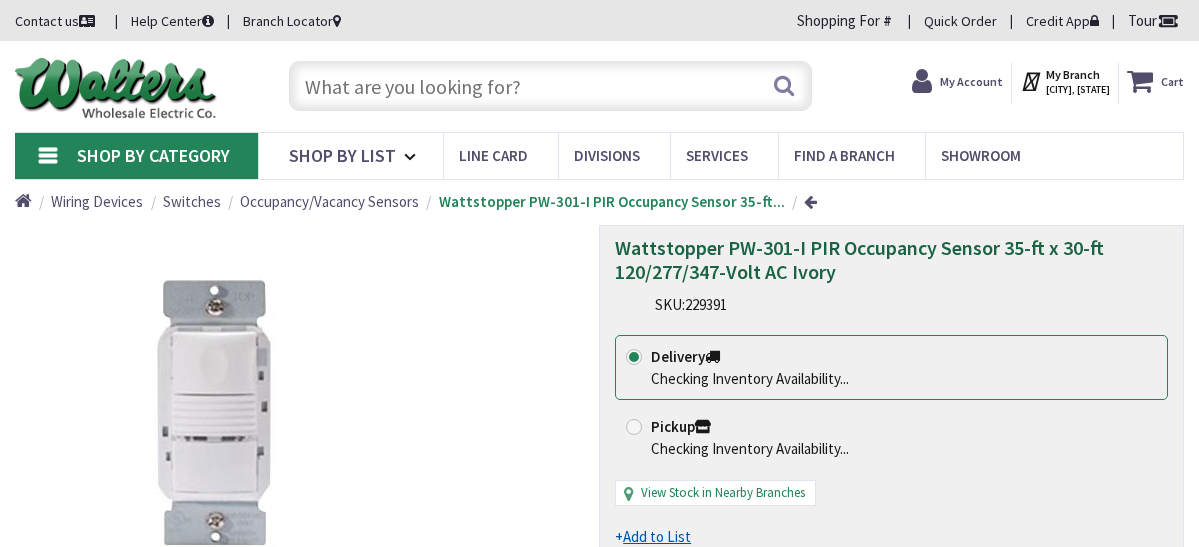 scroll, scrollTop: 0, scrollLeft: 0, axis: both 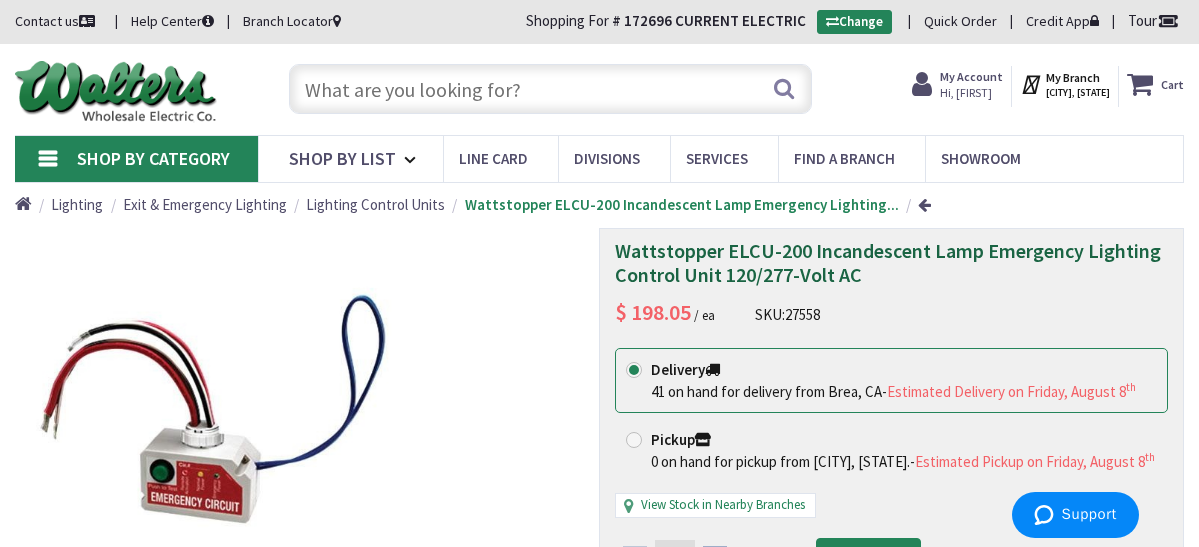 click at bounding box center (551, 89) 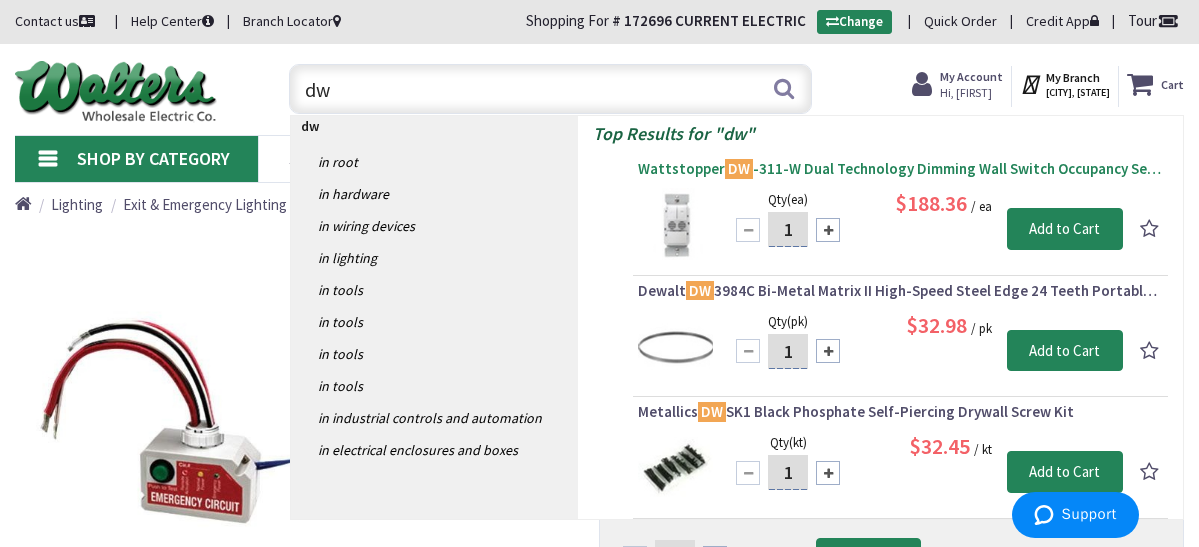 type on "dw" 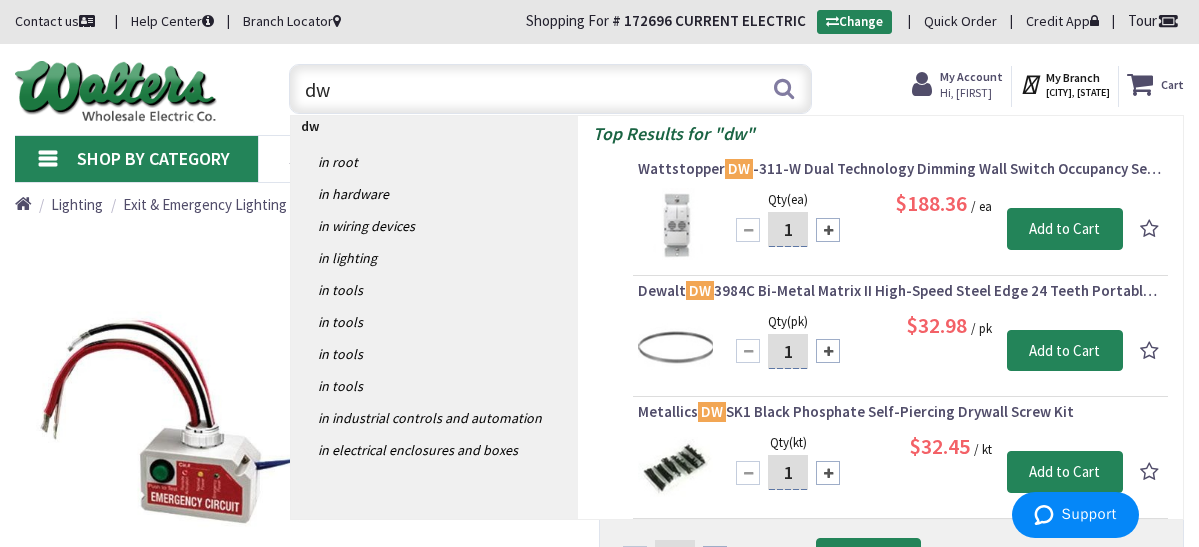 click on "Wattstopper  DW -311-W Dual Technology Dimming Wall Switch Occupancy Sensor 120/277-Volt AC White" at bounding box center (900, 169) 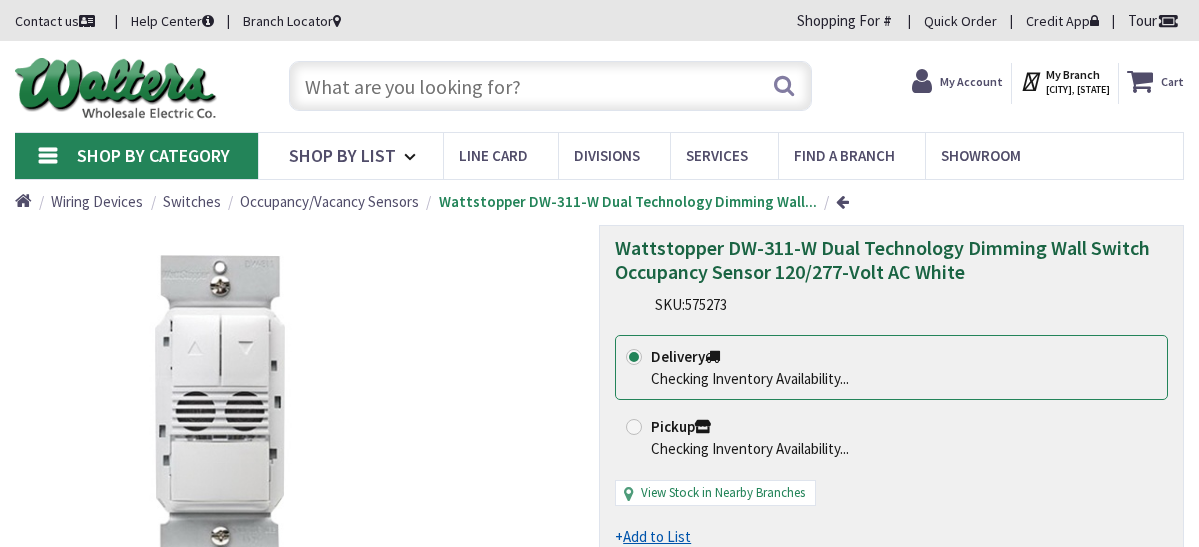scroll, scrollTop: 0, scrollLeft: 0, axis: both 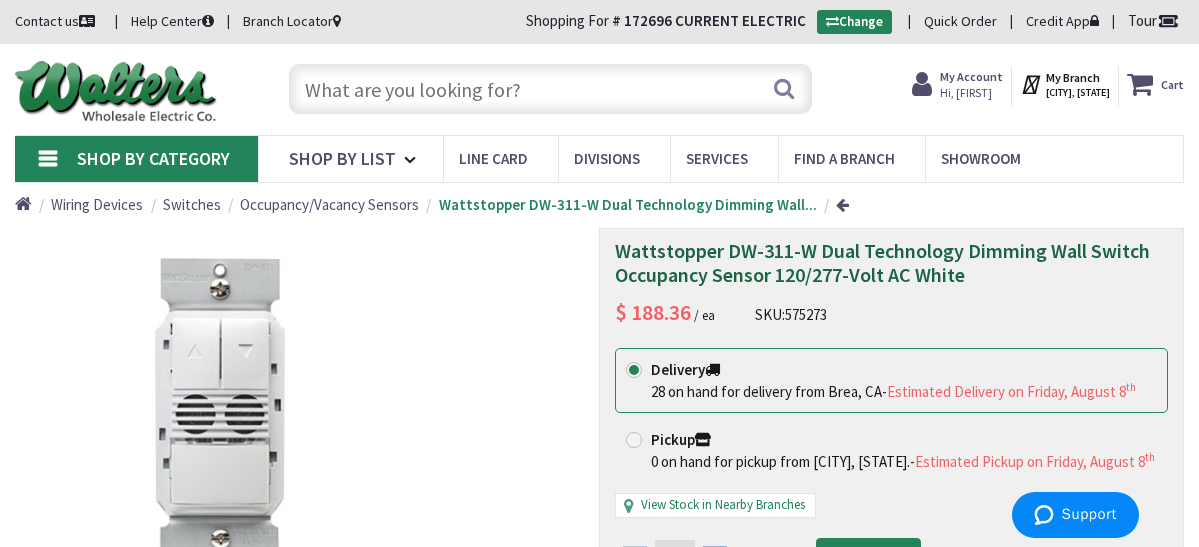 click at bounding box center [551, 89] 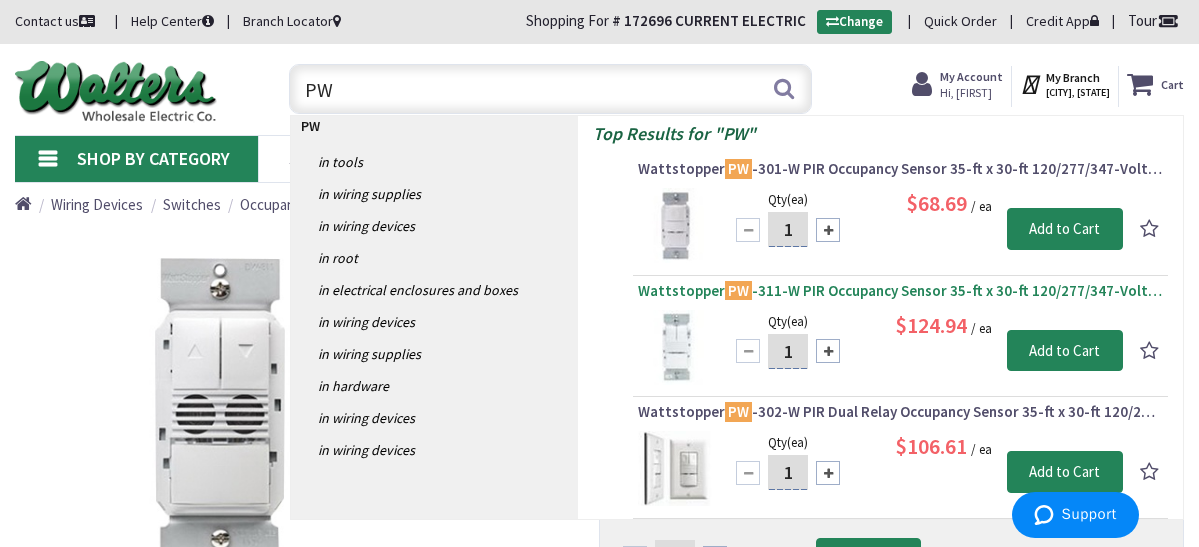 type on "PW" 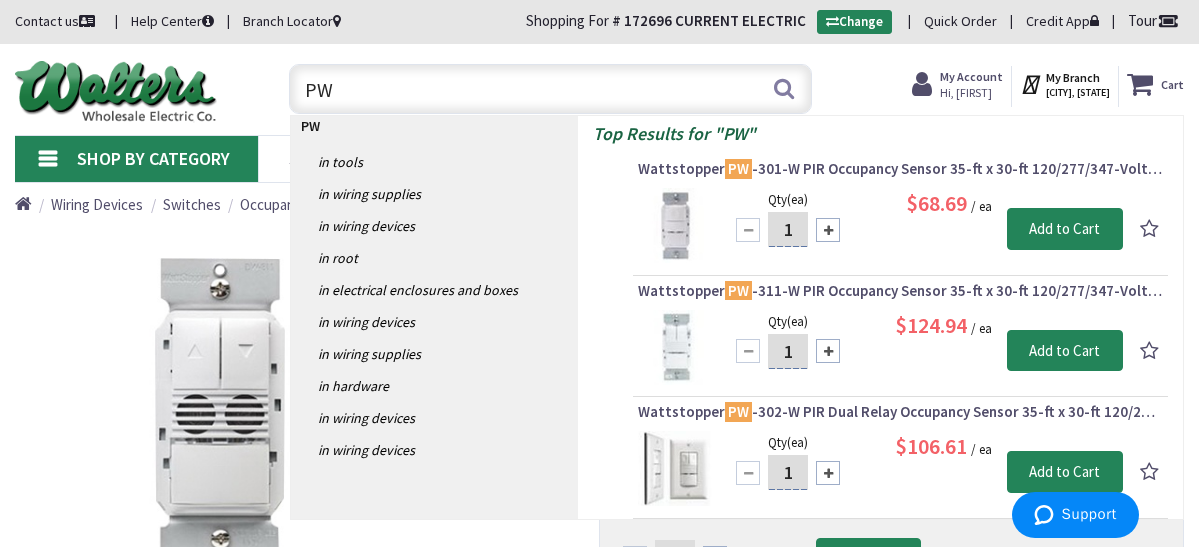 click on "Wattstopper  PW -311-W PIR Occupancy Sensor 35-ft x 30-ft 120/277/347-Volt AC White" at bounding box center (900, 291) 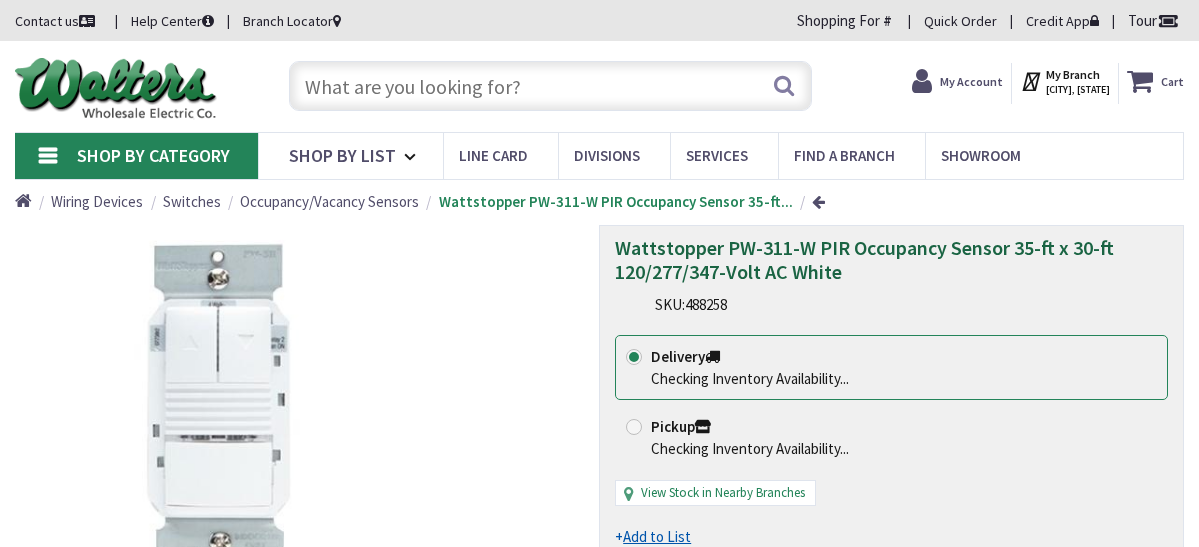 scroll, scrollTop: 0, scrollLeft: 0, axis: both 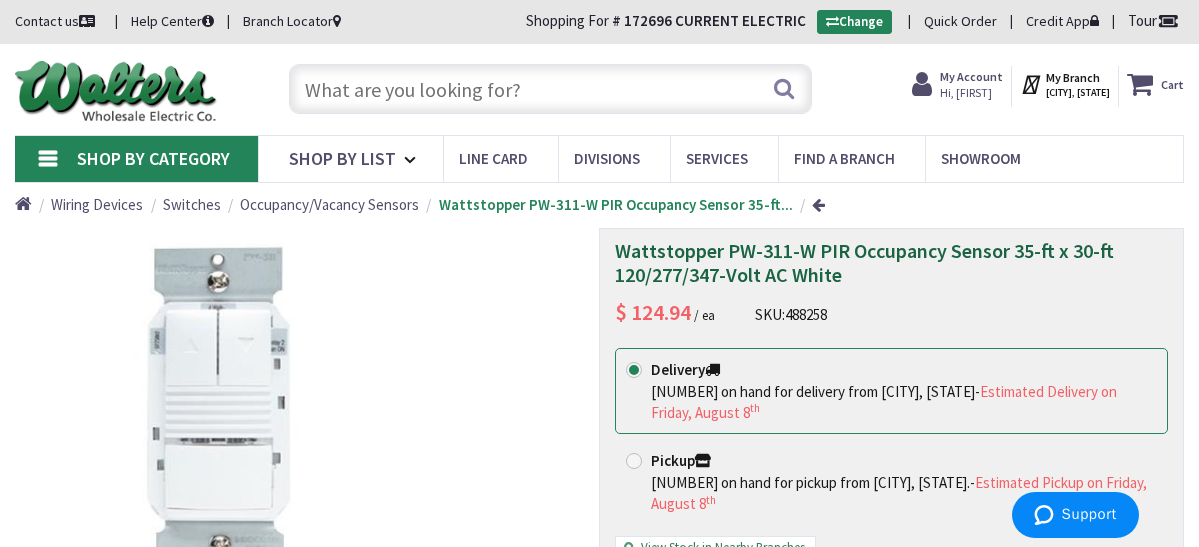 click at bounding box center [551, 89] 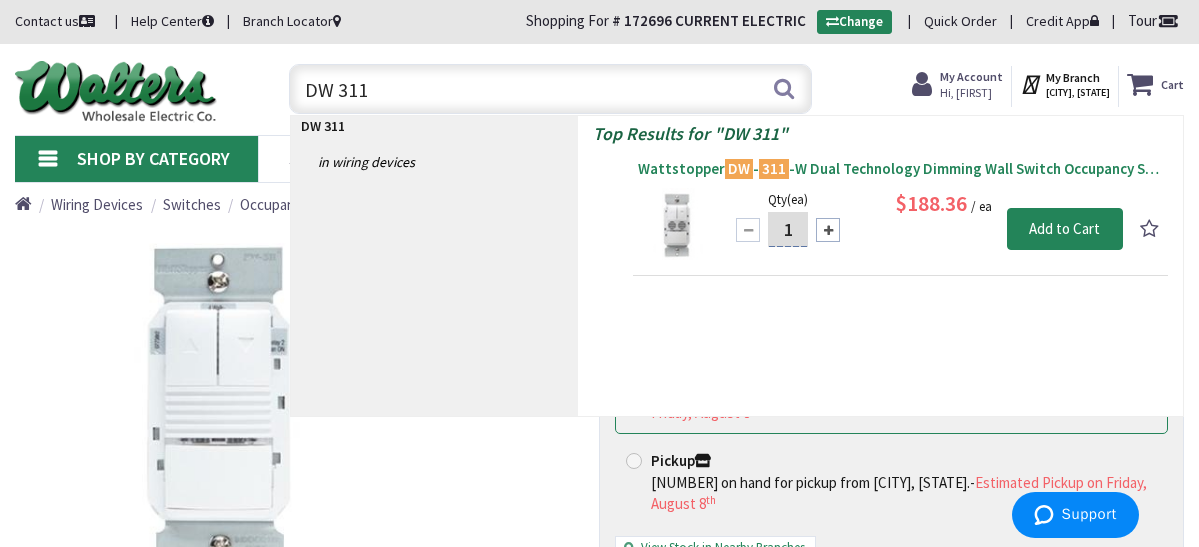 type on "DW 311" 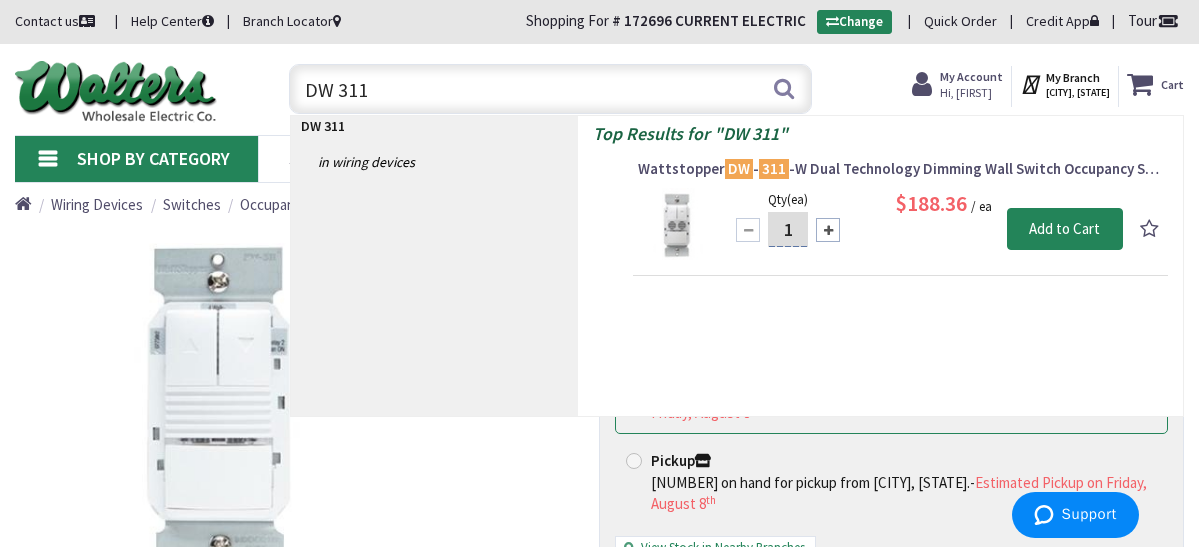 click on "Wattstopper  DW - 311 -W Dual Technology Dimming Wall Switch Occupancy Sensor 120/277-Volt AC White" at bounding box center [900, 169] 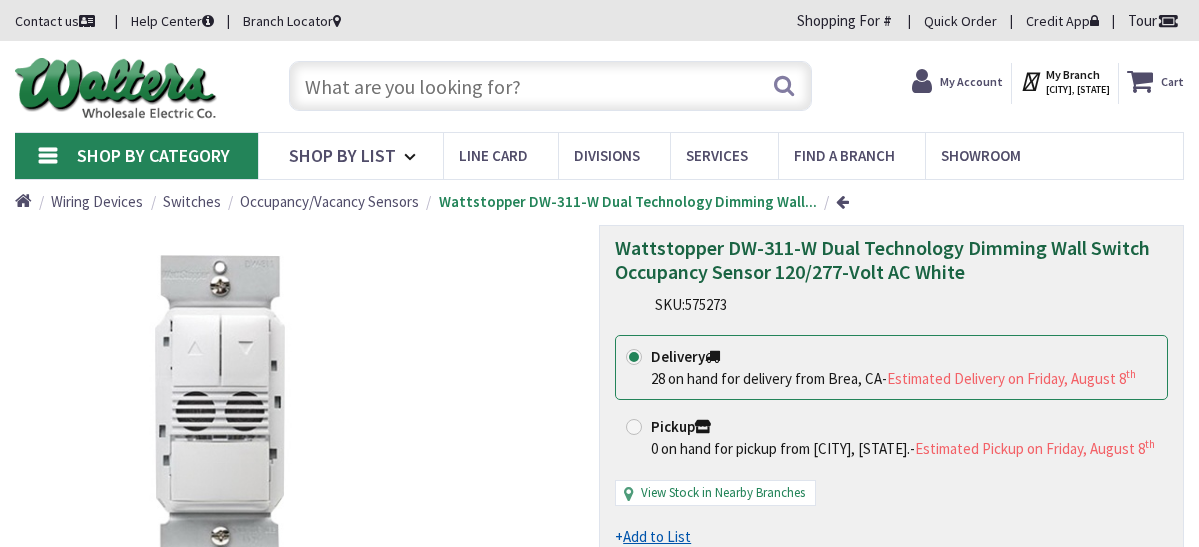 scroll, scrollTop: 0, scrollLeft: 0, axis: both 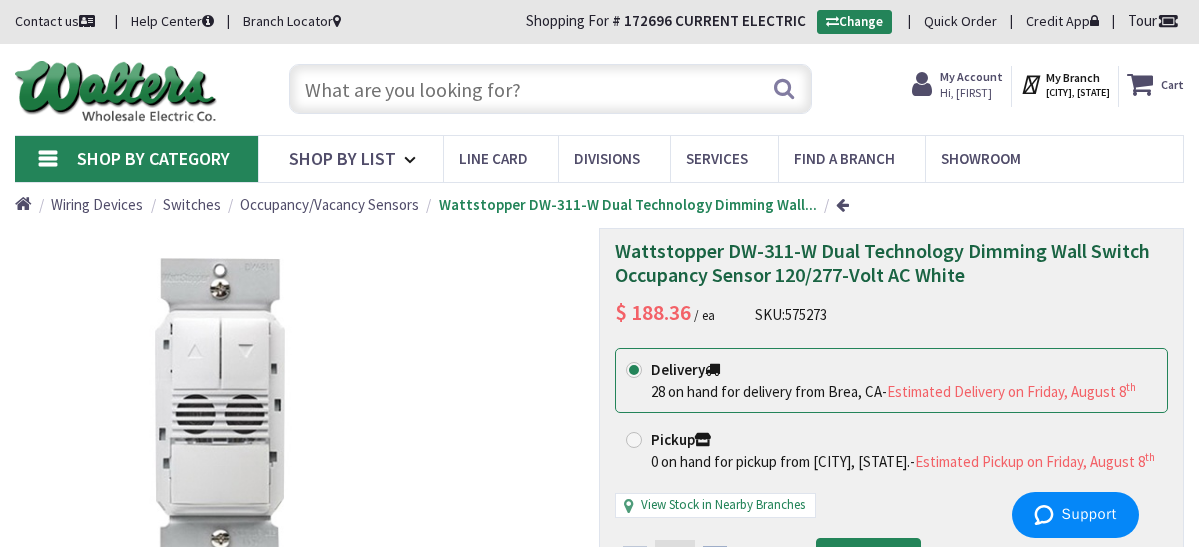 click at bounding box center (551, 89) 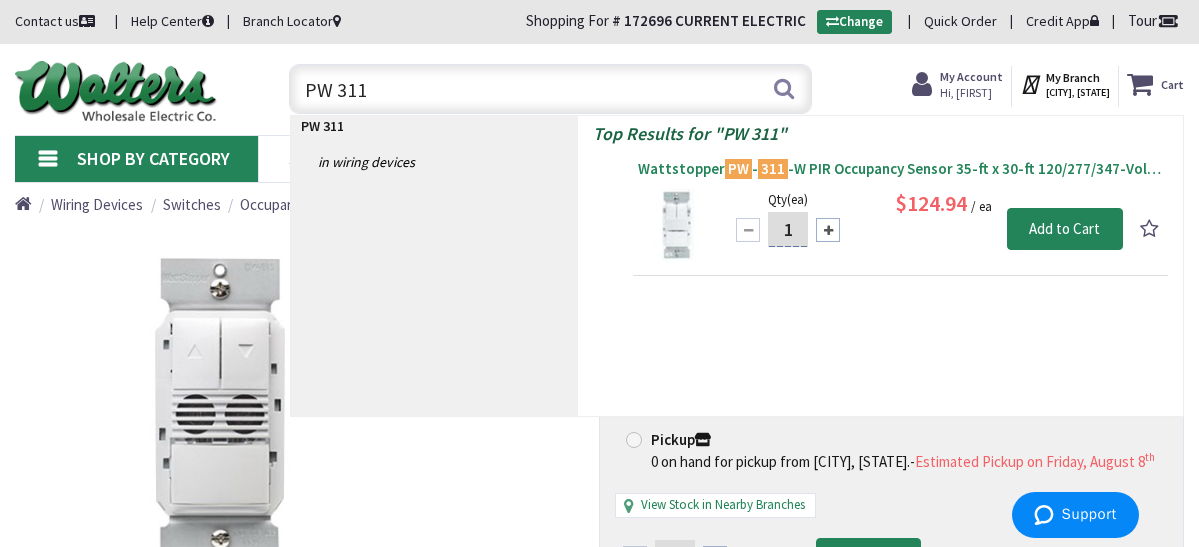 type on "PW 311" 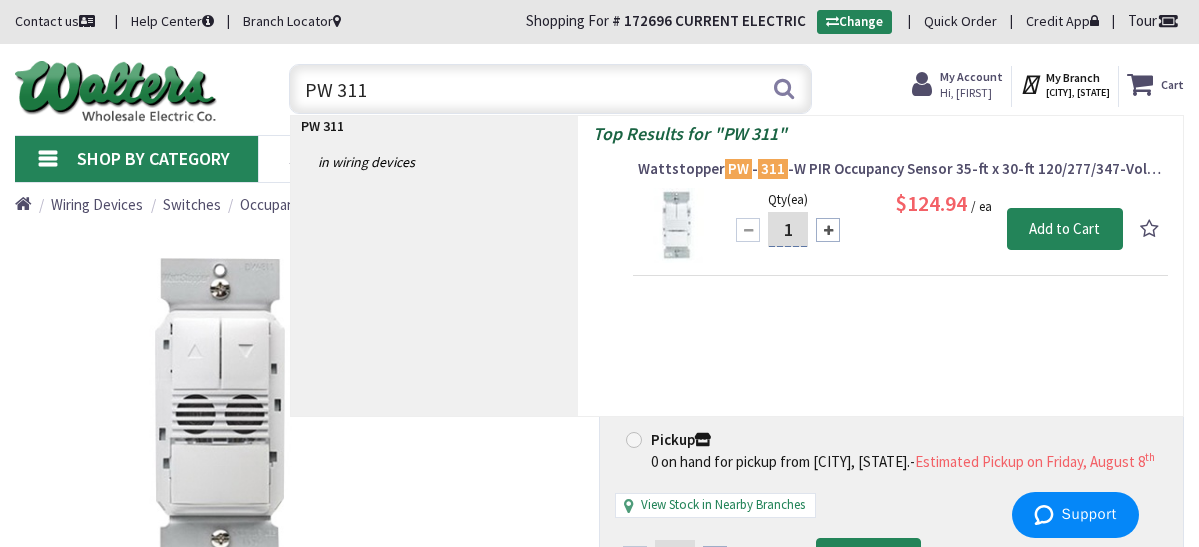 click on "Wattstopper  PW - 311 -W PIR Occupancy Sensor 35-ft x 30-ft 120/277/347-Volt AC White" at bounding box center (900, 169) 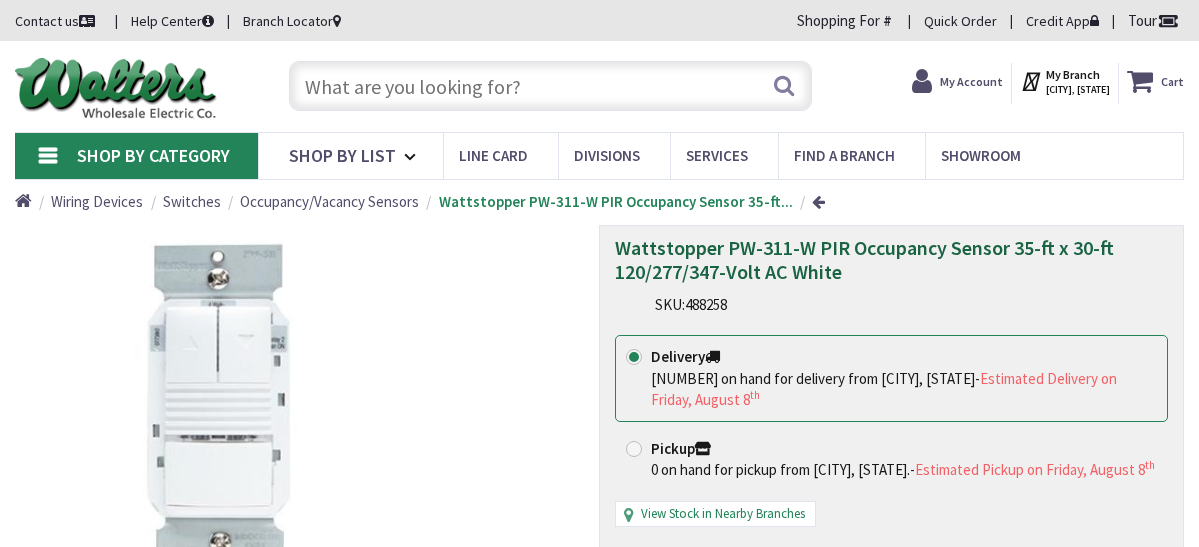 scroll, scrollTop: 0, scrollLeft: 0, axis: both 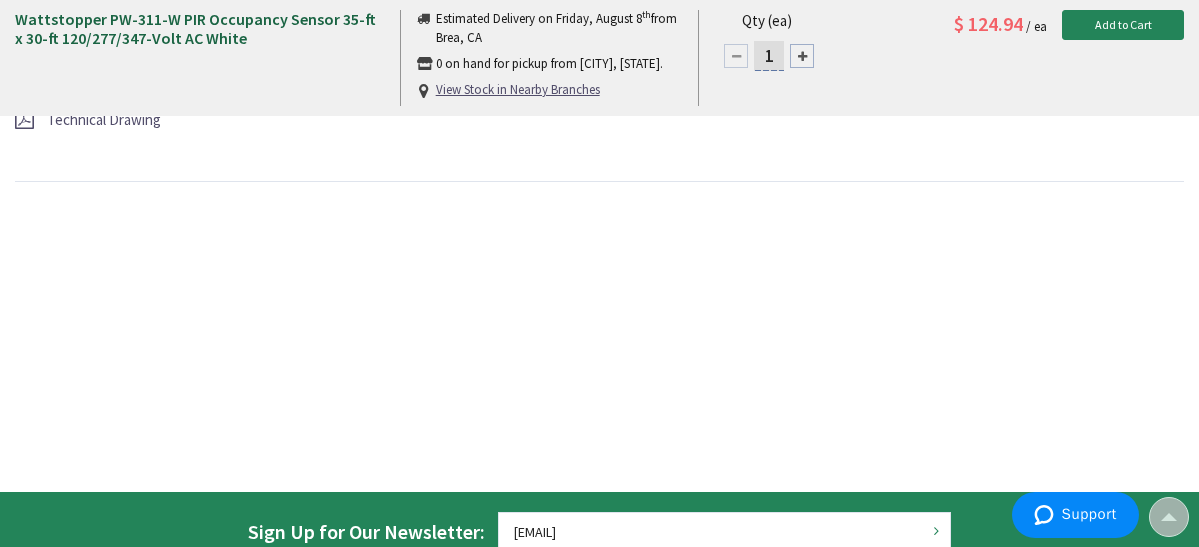 click on "Brochure" at bounding box center [76, 74] 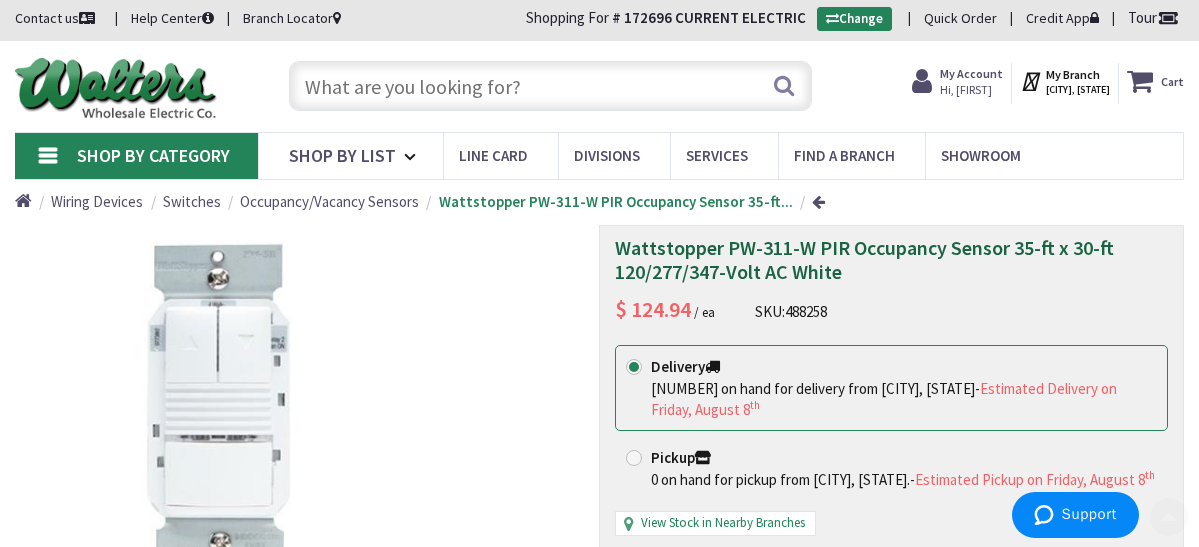 scroll, scrollTop: 0, scrollLeft: 0, axis: both 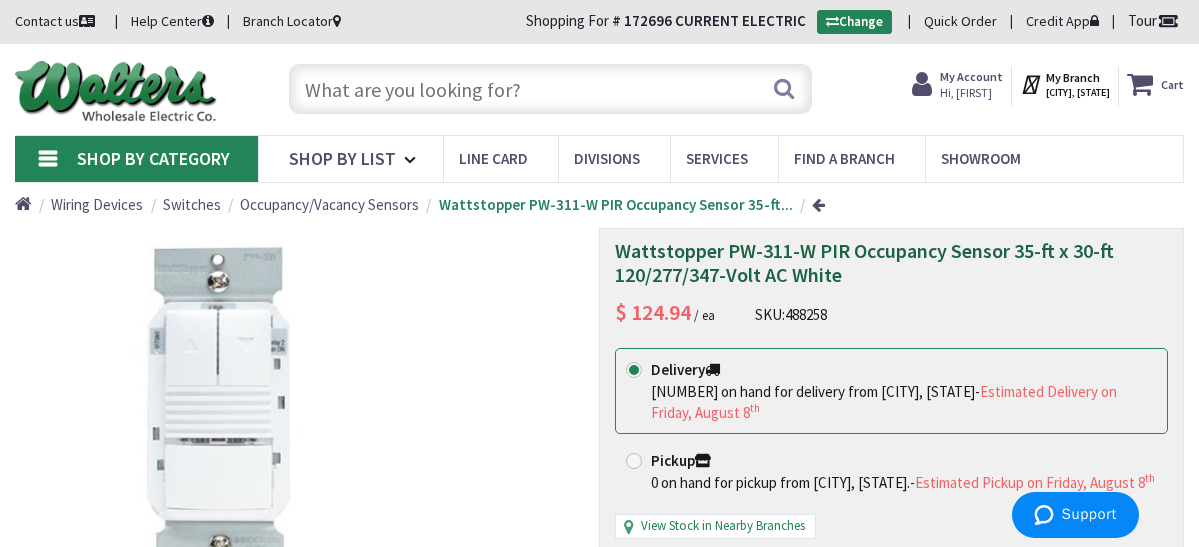 click at bounding box center (551, 89) 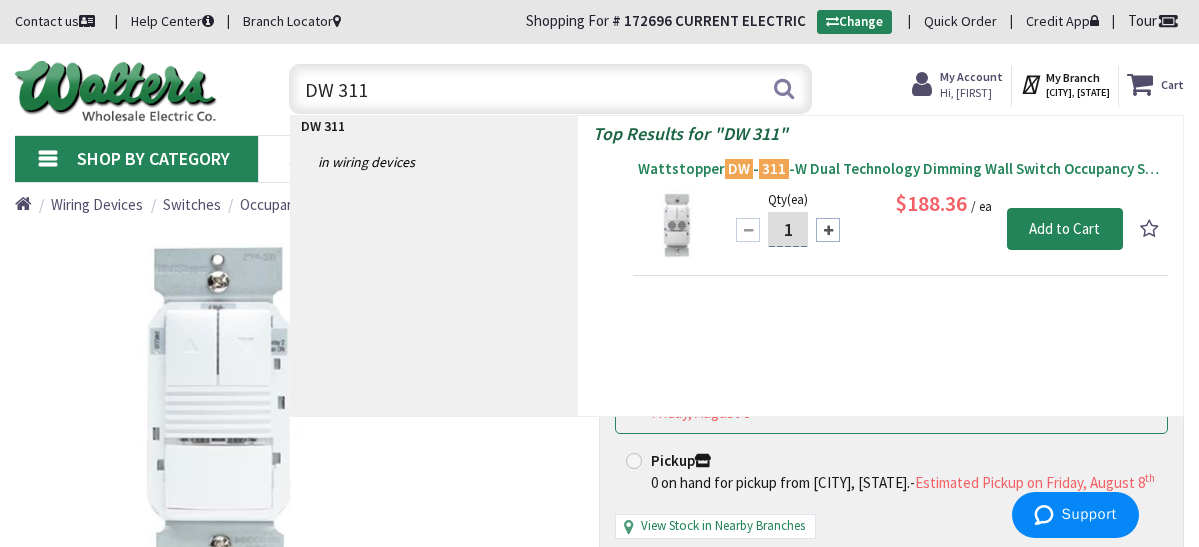 type on "DW 311" 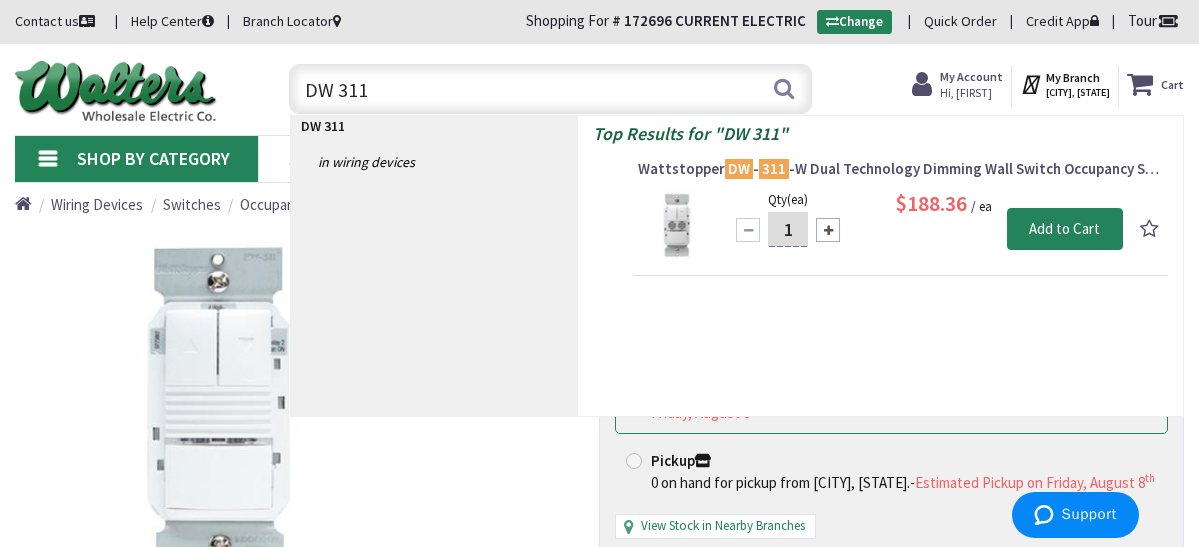 click on "Wattstopper  DW - 311 -W Dual Technology Dimming Wall Switch Occupancy Sensor 120/277-Volt AC White" at bounding box center [900, 169] 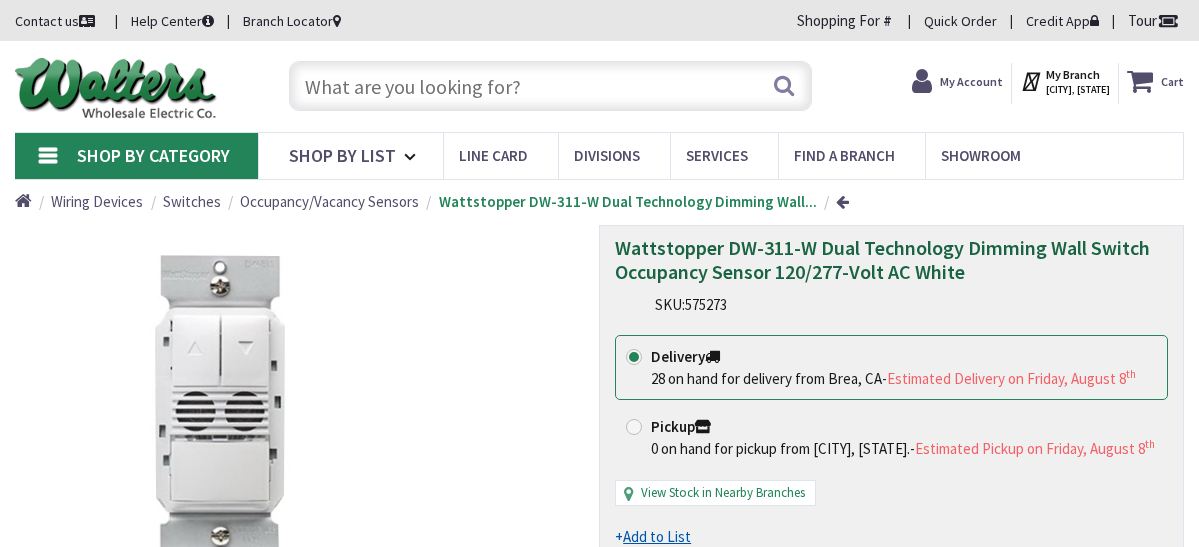 scroll, scrollTop: 0, scrollLeft: 0, axis: both 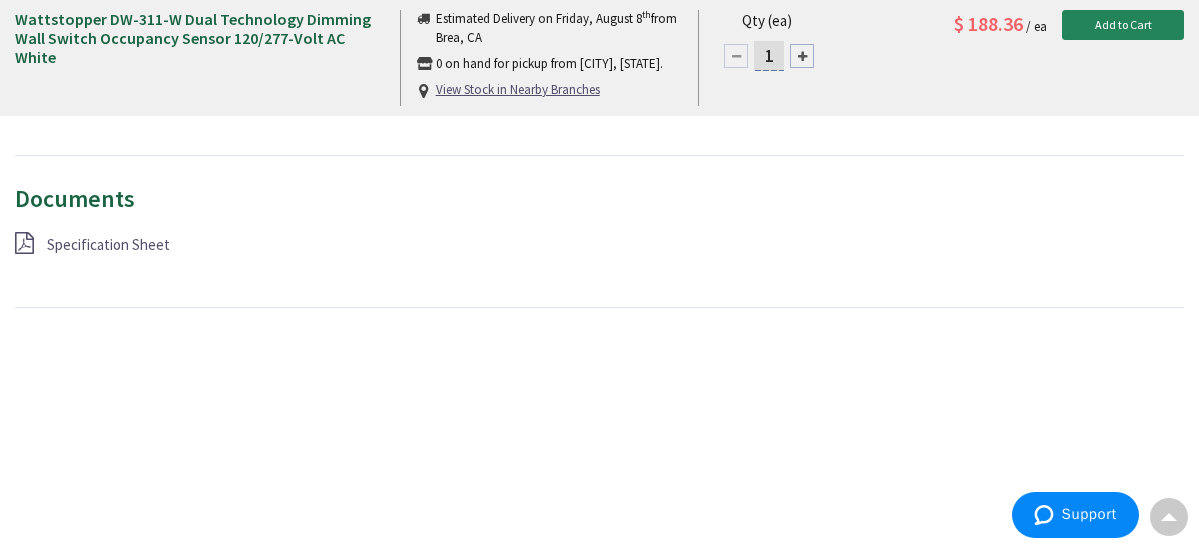 click on "Specification Sheet" at bounding box center [108, 244] 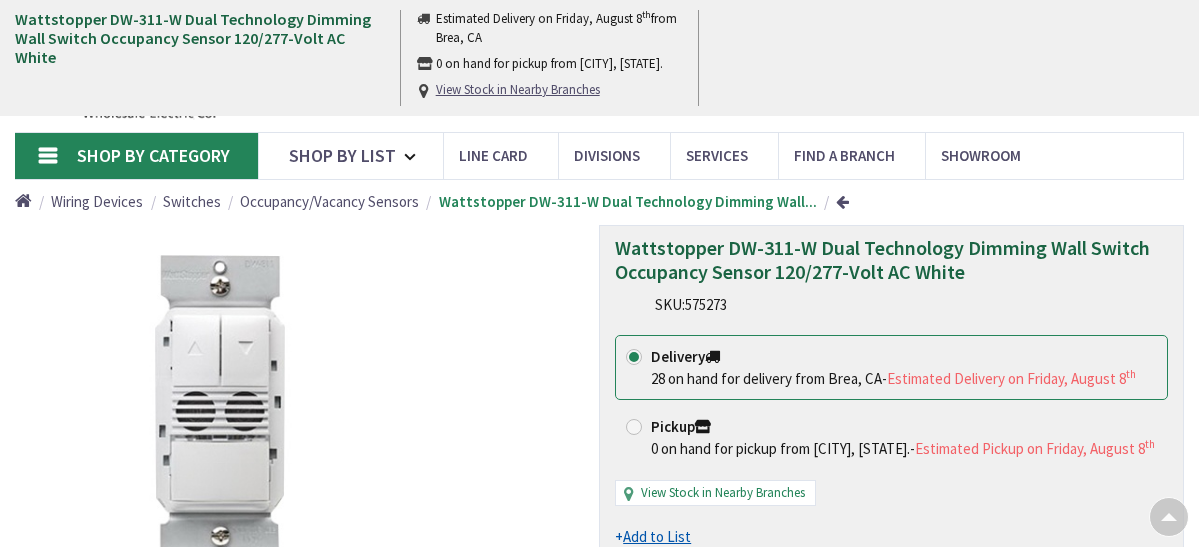 scroll, scrollTop: 1347, scrollLeft: 0, axis: vertical 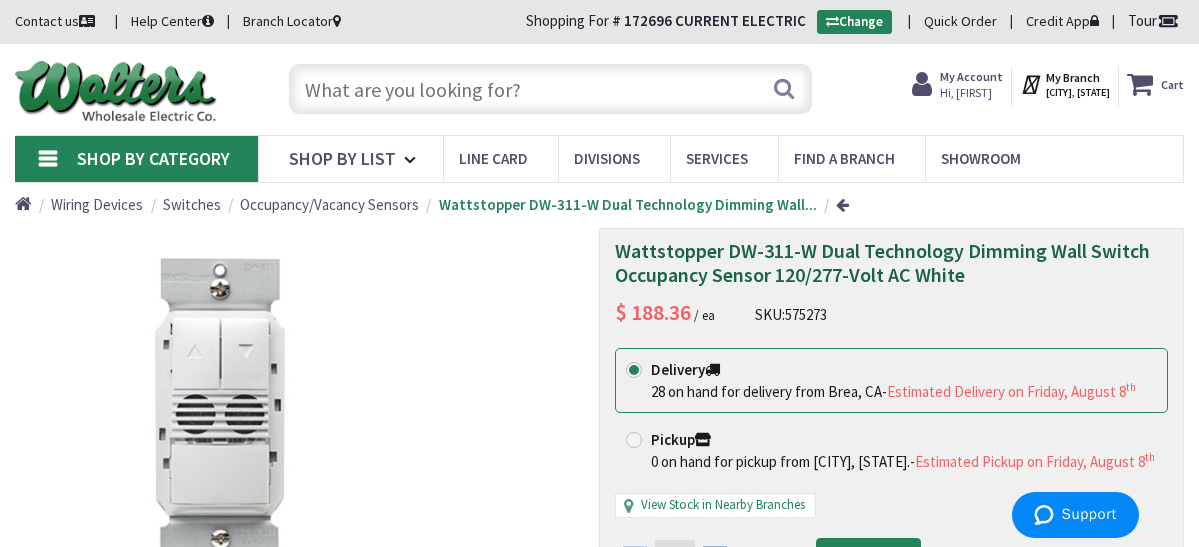 click at bounding box center [551, 89] 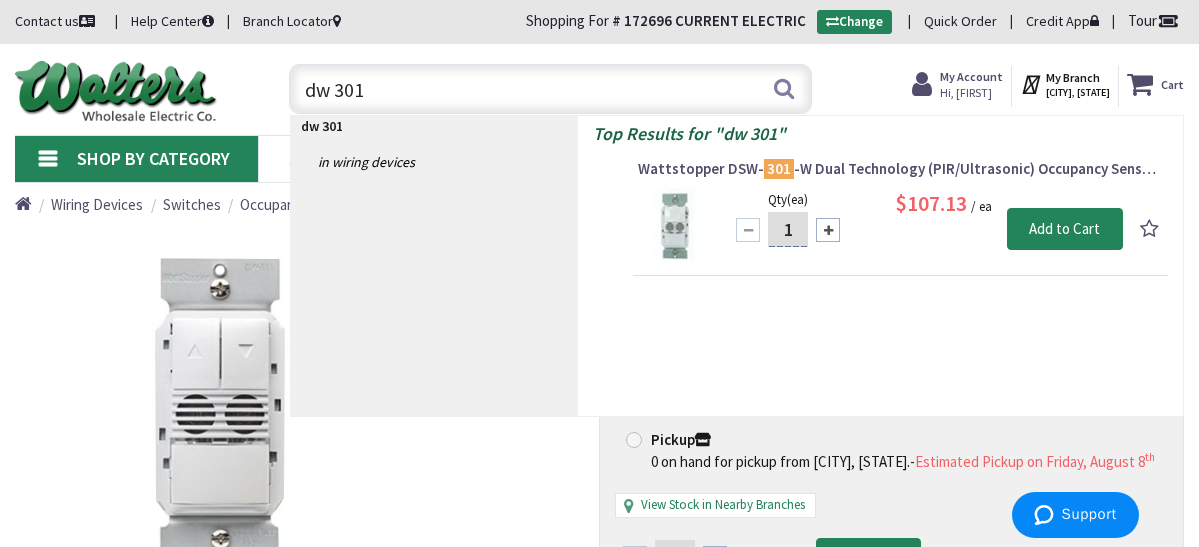 type on "dw 301" 